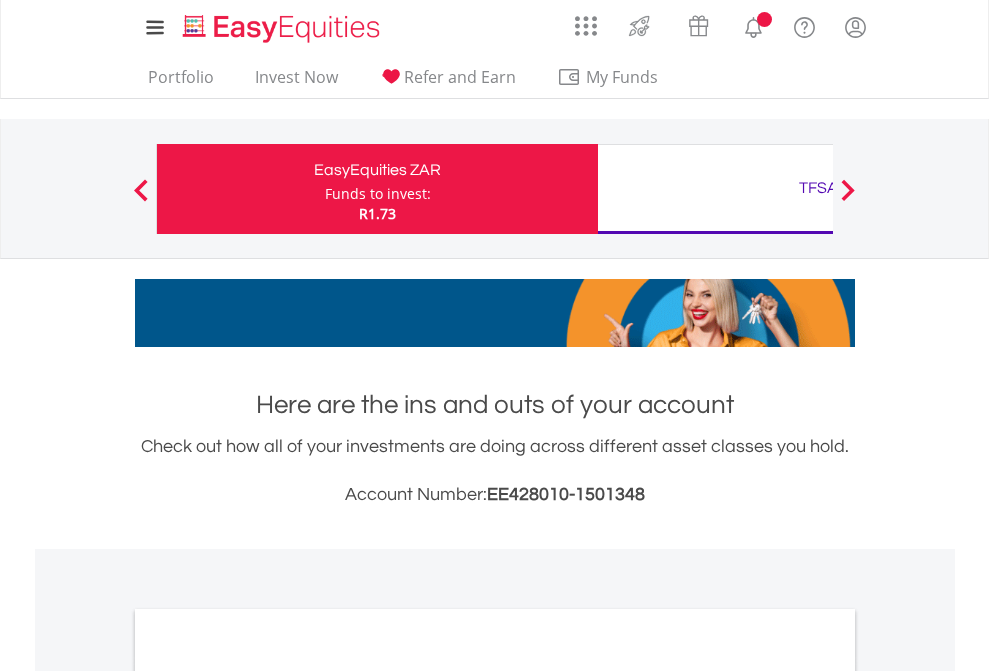 scroll, scrollTop: 0, scrollLeft: 0, axis: both 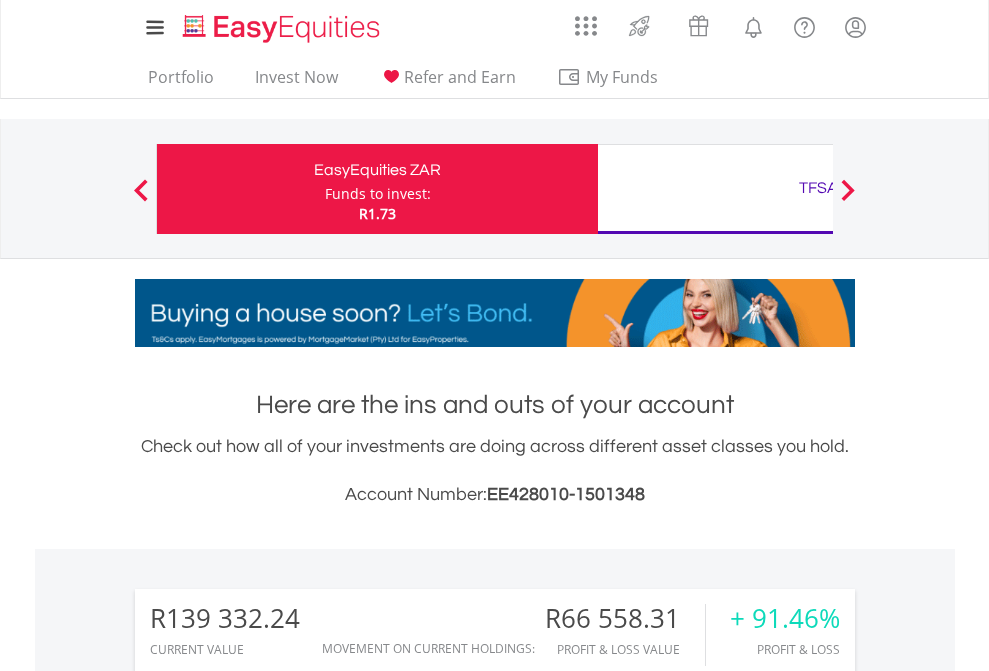 click on "Funds to invest:" at bounding box center [378, 194] 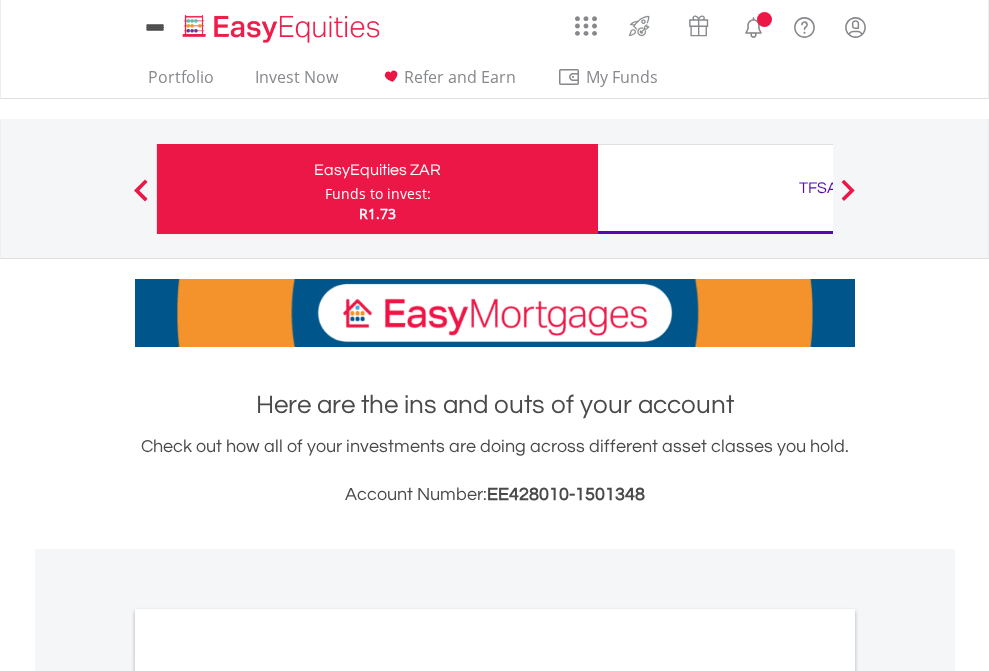 scroll, scrollTop: 0, scrollLeft: 0, axis: both 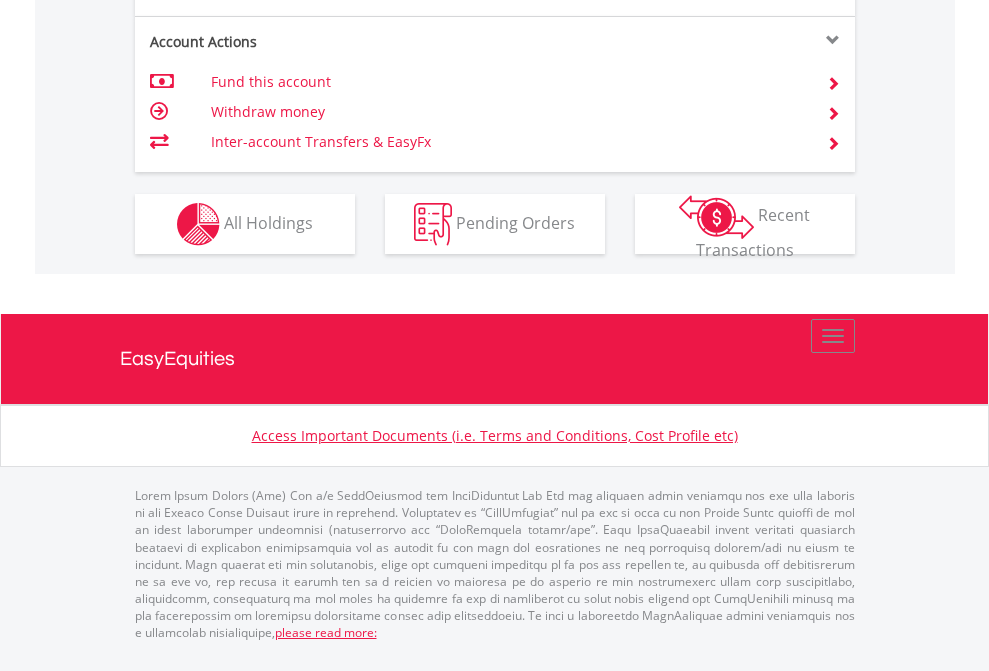 click on "Investment types" at bounding box center [706, -337] 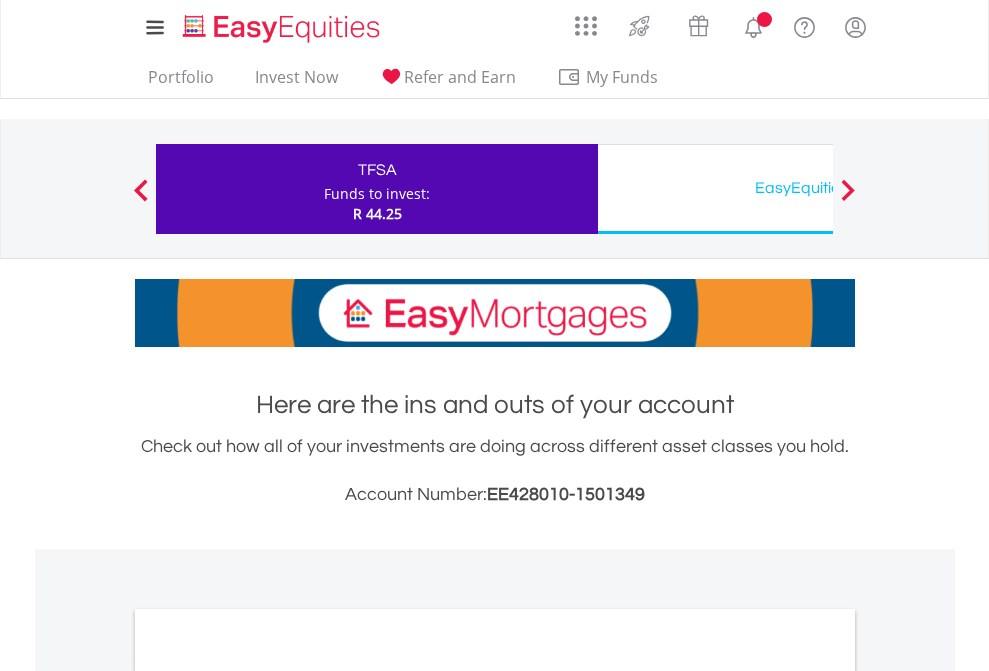scroll, scrollTop: 0, scrollLeft: 0, axis: both 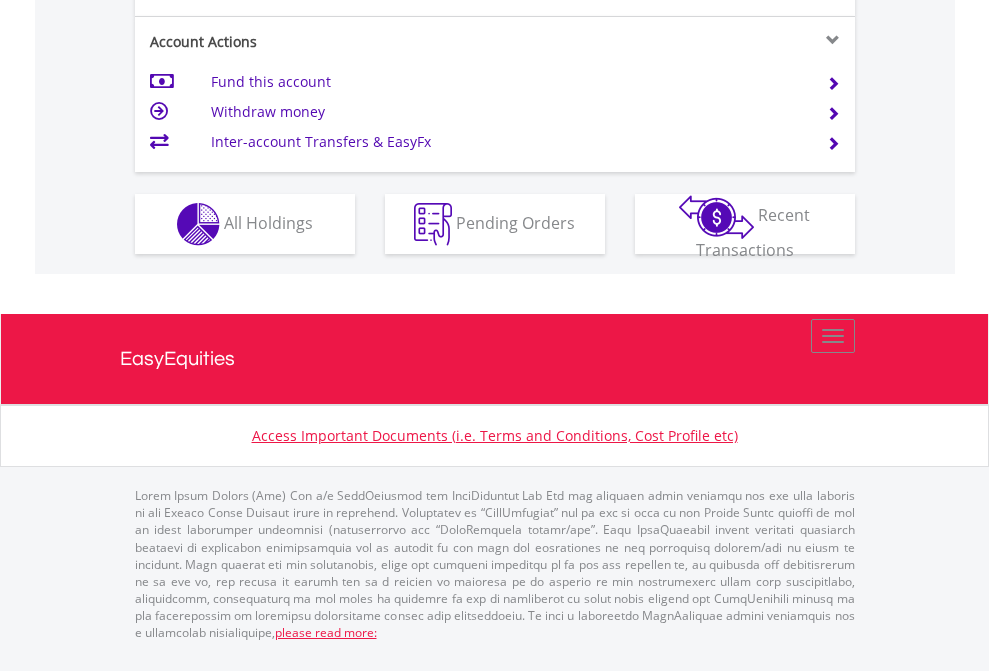 click on "Investment types" at bounding box center (706, -337) 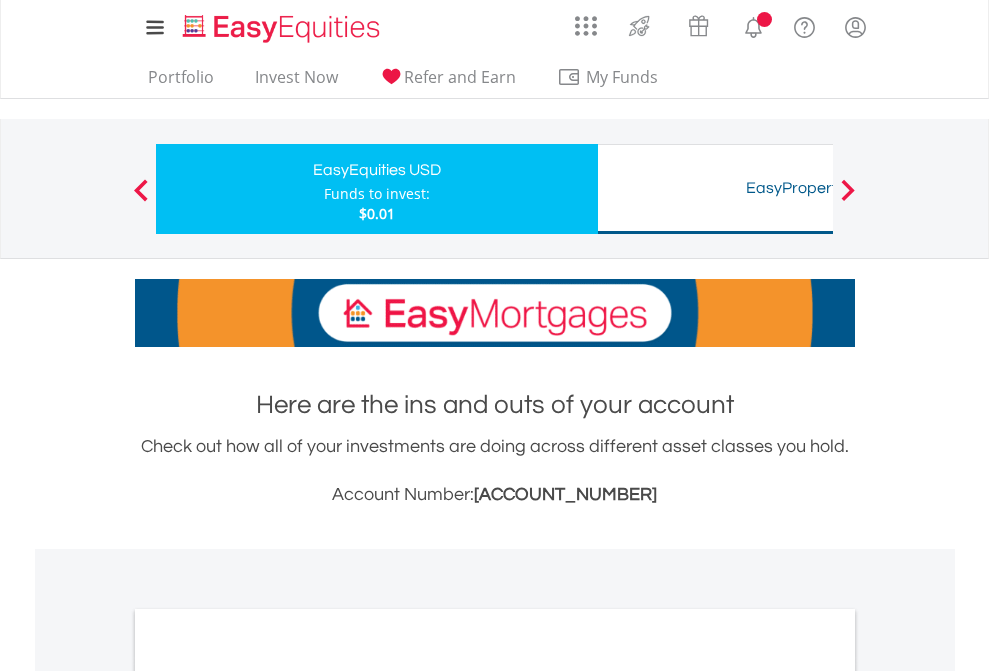 scroll, scrollTop: 0, scrollLeft: 0, axis: both 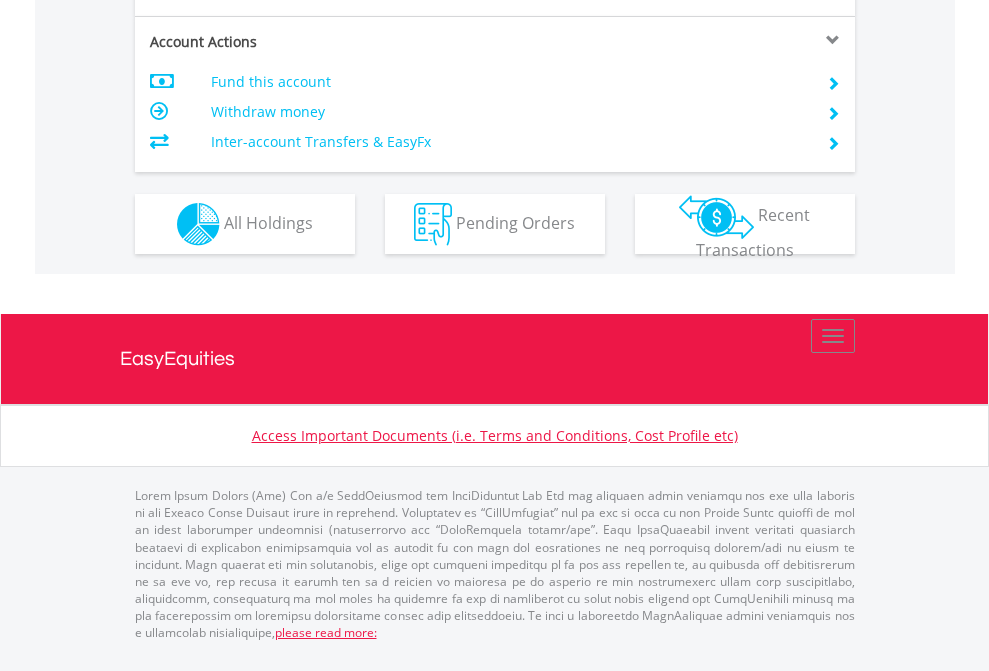 click on "Investment types" at bounding box center [706, -337] 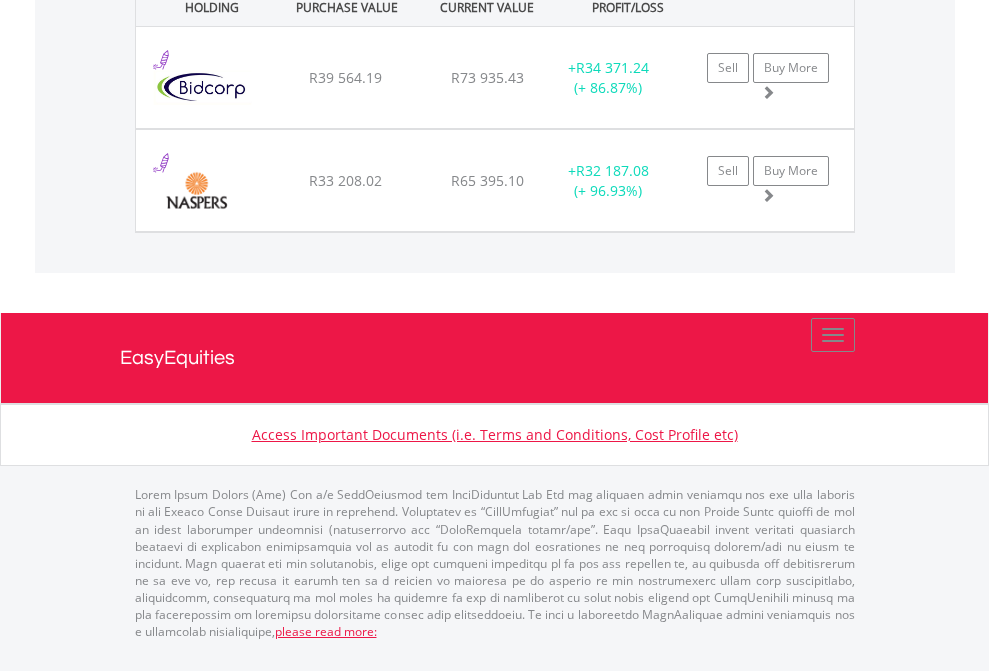 scroll, scrollTop: 144, scrollLeft: 0, axis: vertical 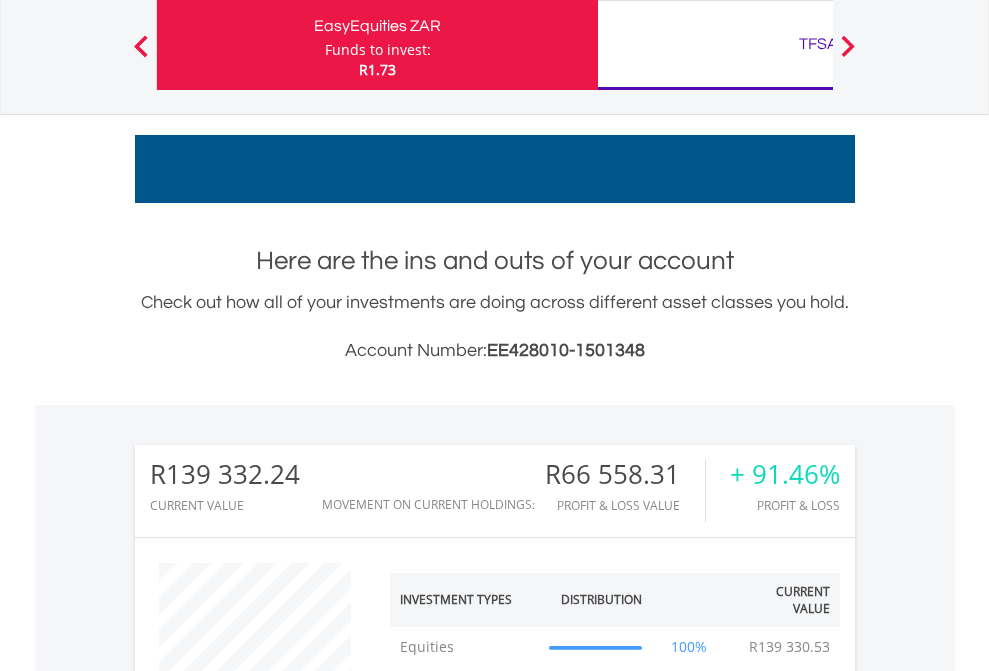click on "TFSA" at bounding box center [818, 44] 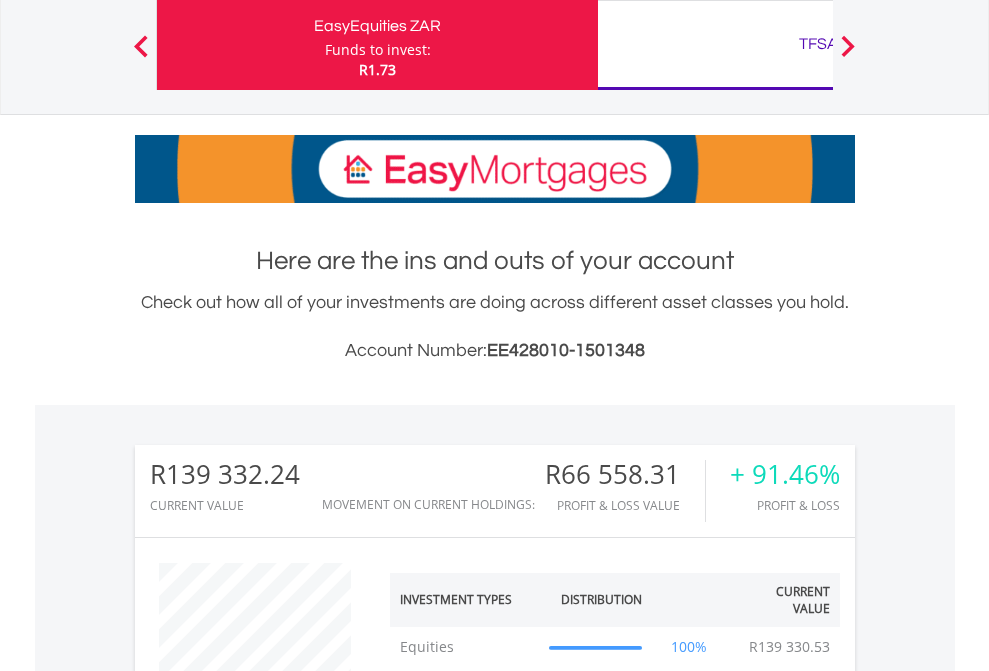 scroll, scrollTop: 999808, scrollLeft: 999687, axis: both 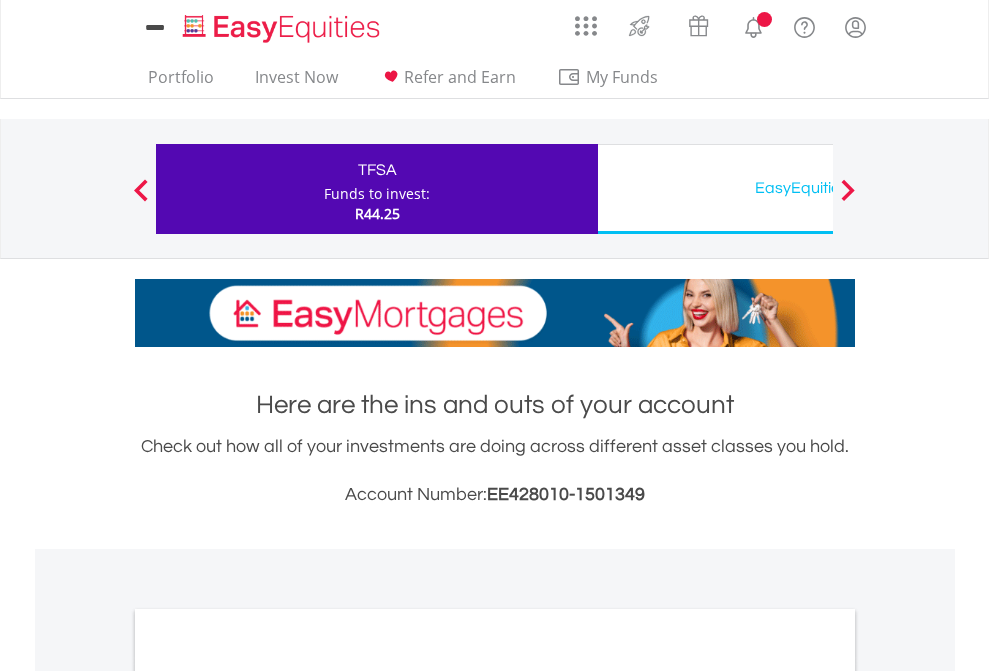click on "All Holdings" at bounding box center (268, 1096) 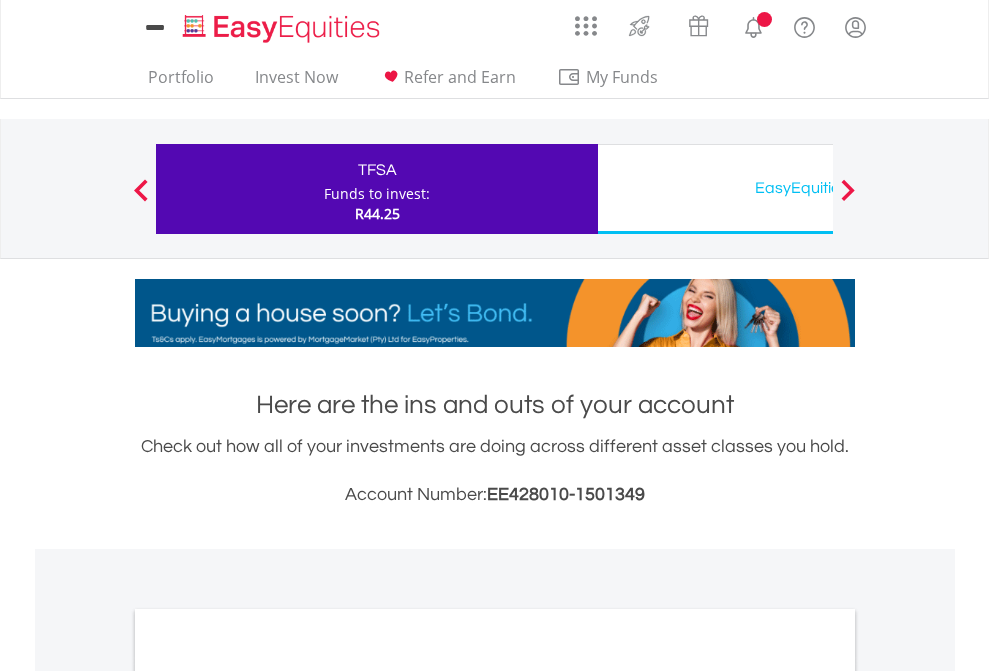 scroll, scrollTop: 1202, scrollLeft: 0, axis: vertical 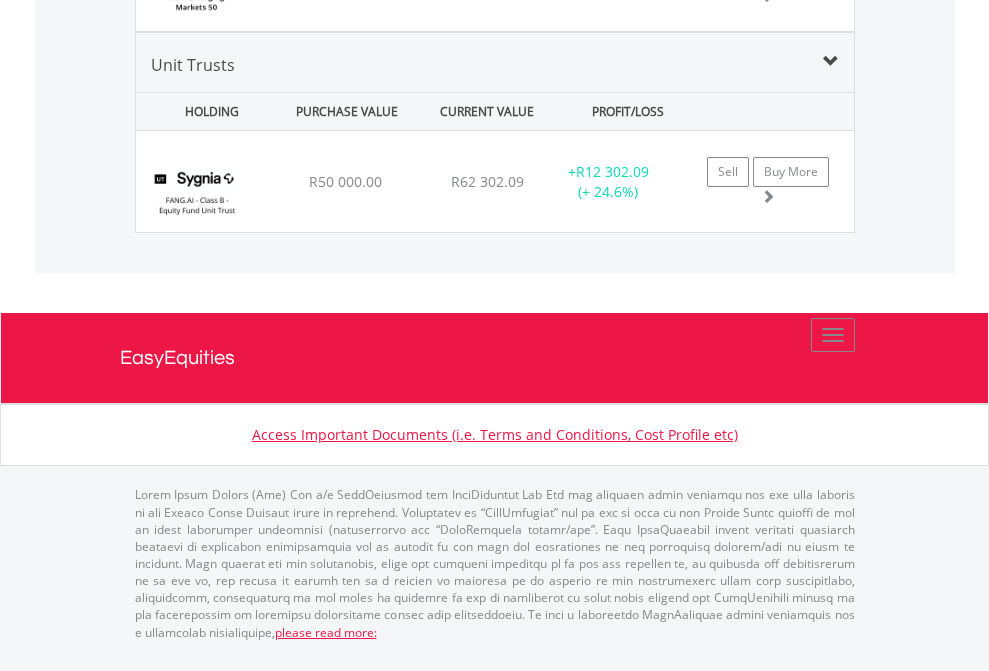 click on "EasyEquities USD" at bounding box center [818, -1968] 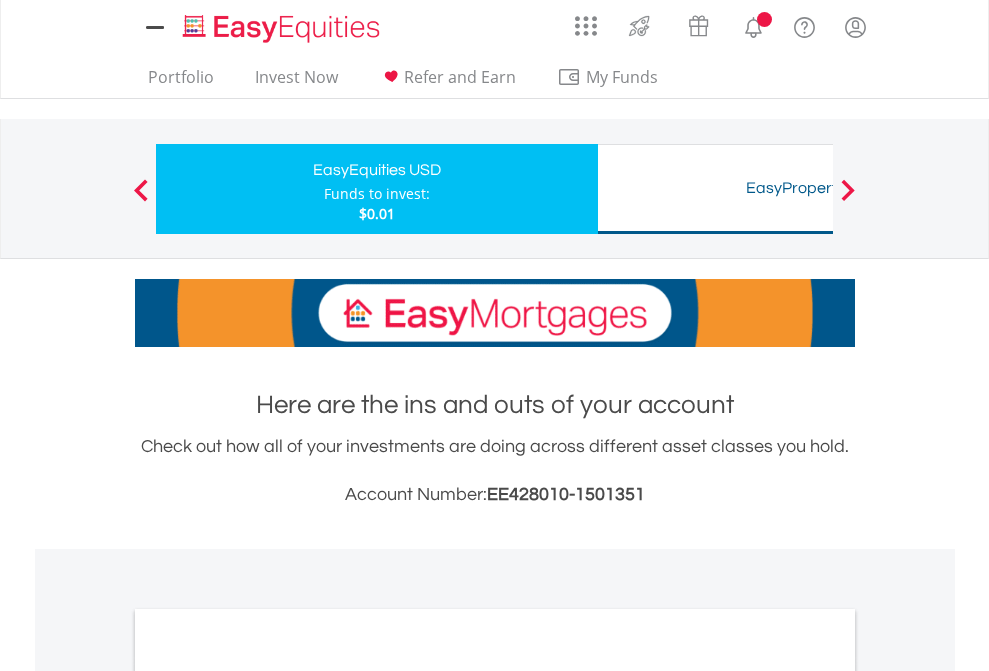 scroll, scrollTop: 0, scrollLeft: 0, axis: both 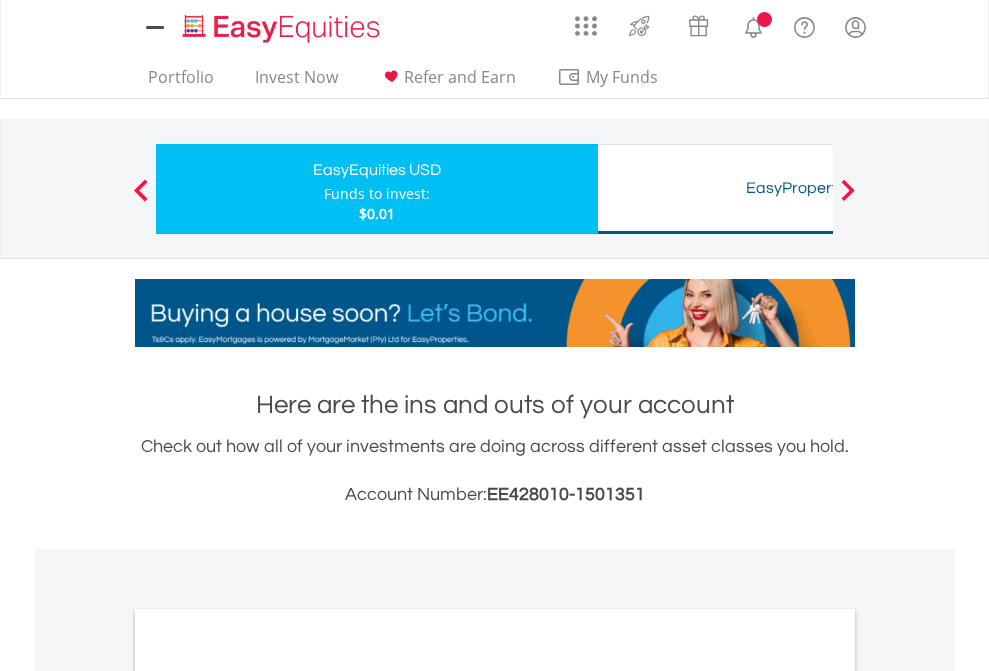 click on "All Holdings" at bounding box center (268, 1096) 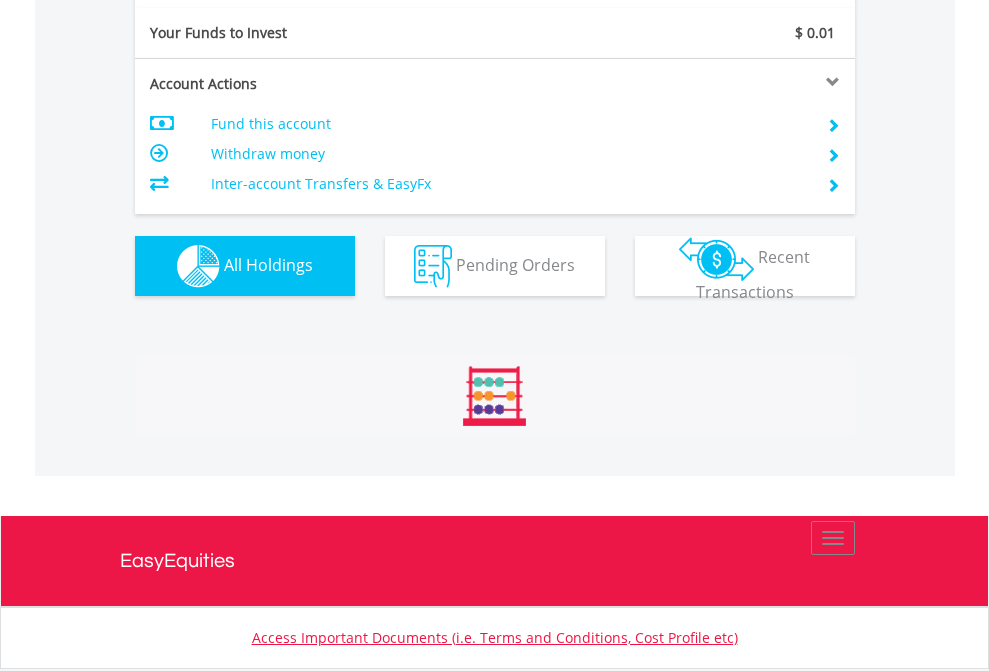 scroll, scrollTop: 999808, scrollLeft: 999687, axis: both 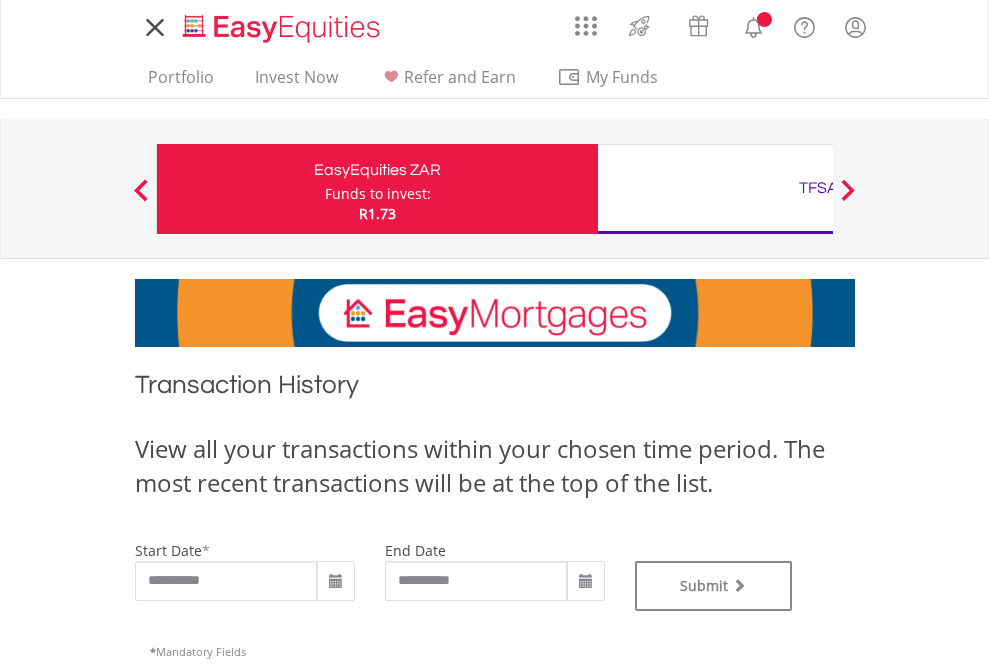 type on "**********" 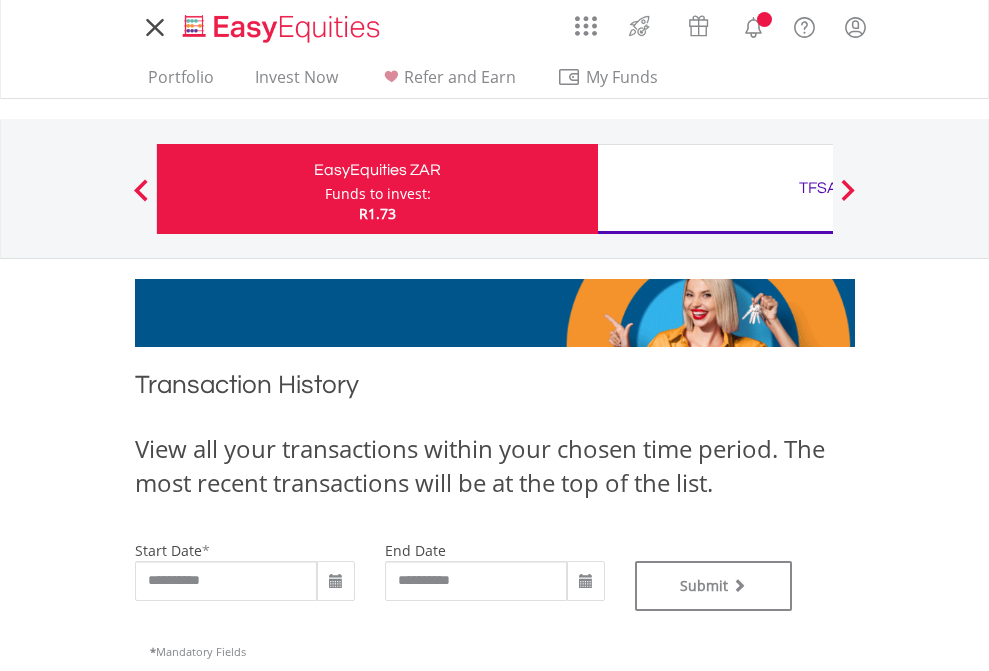 type on "**********" 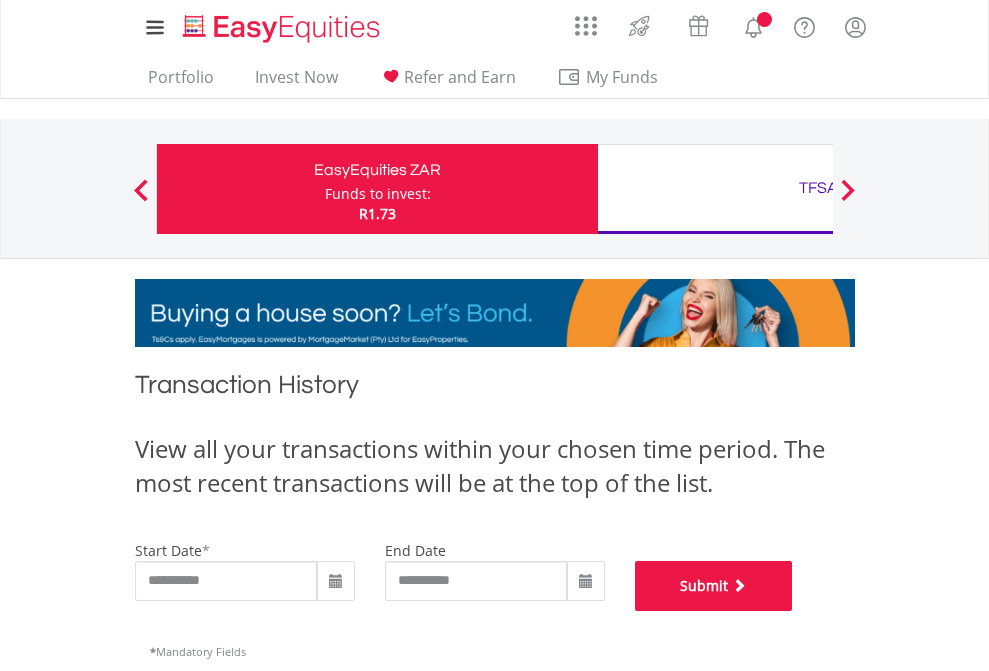 click on "Submit" at bounding box center (714, 586) 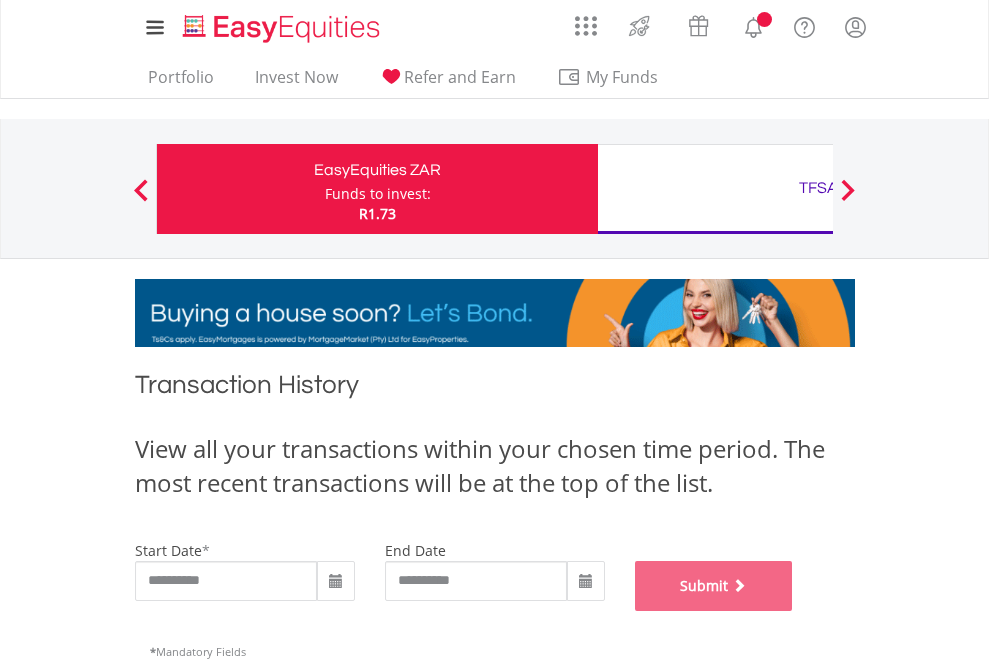 scroll, scrollTop: 811, scrollLeft: 0, axis: vertical 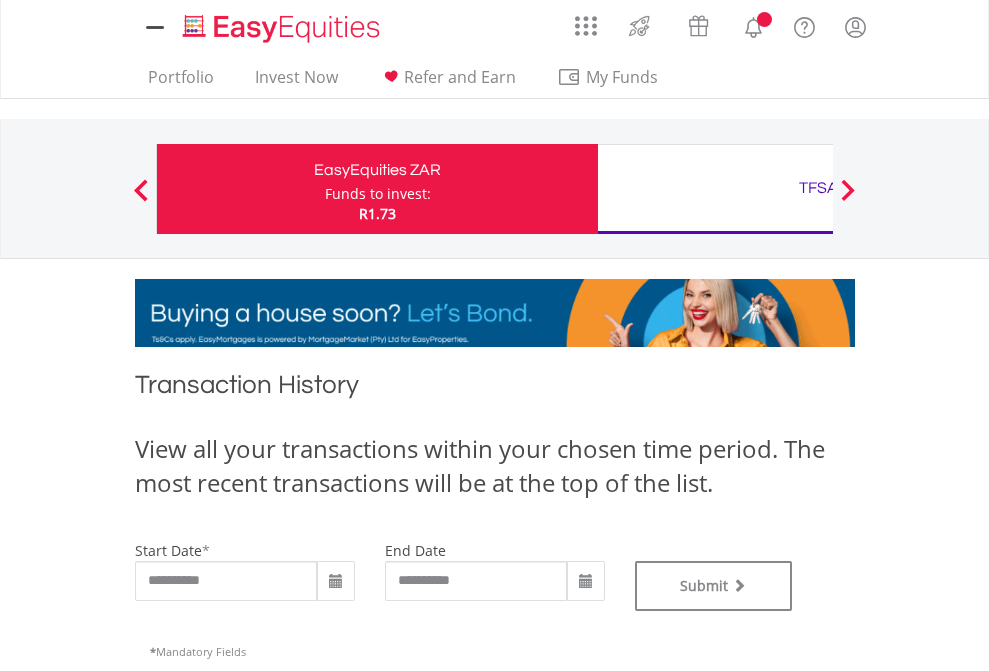click on "TFSA" at bounding box center [818, 188] 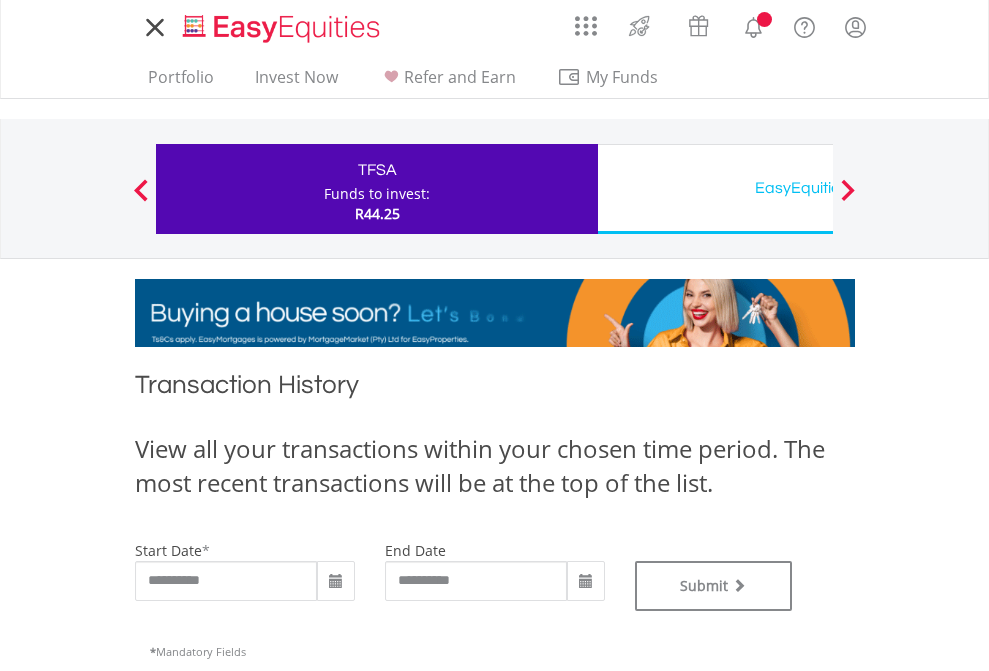 scroll, scrollTop: 0, scrollLeft: 0, axis: both 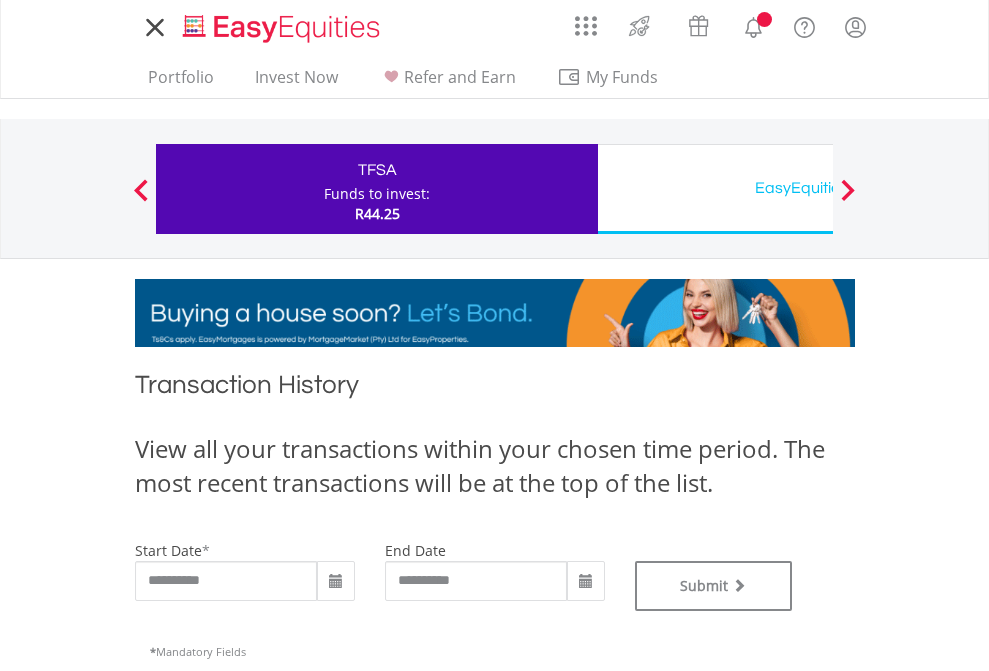 type on "**********" 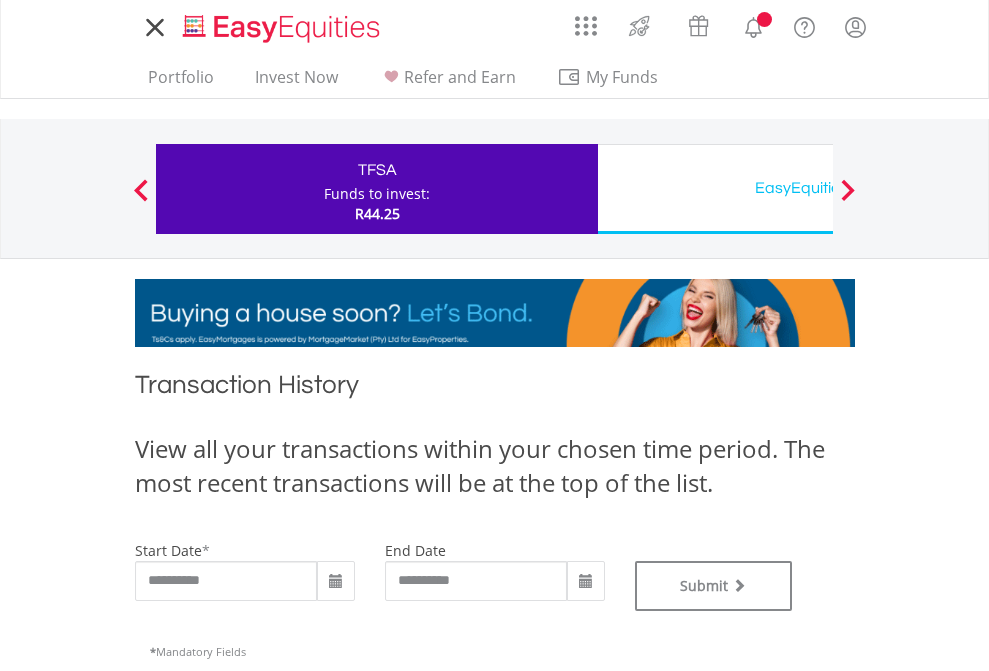 type on "**********" 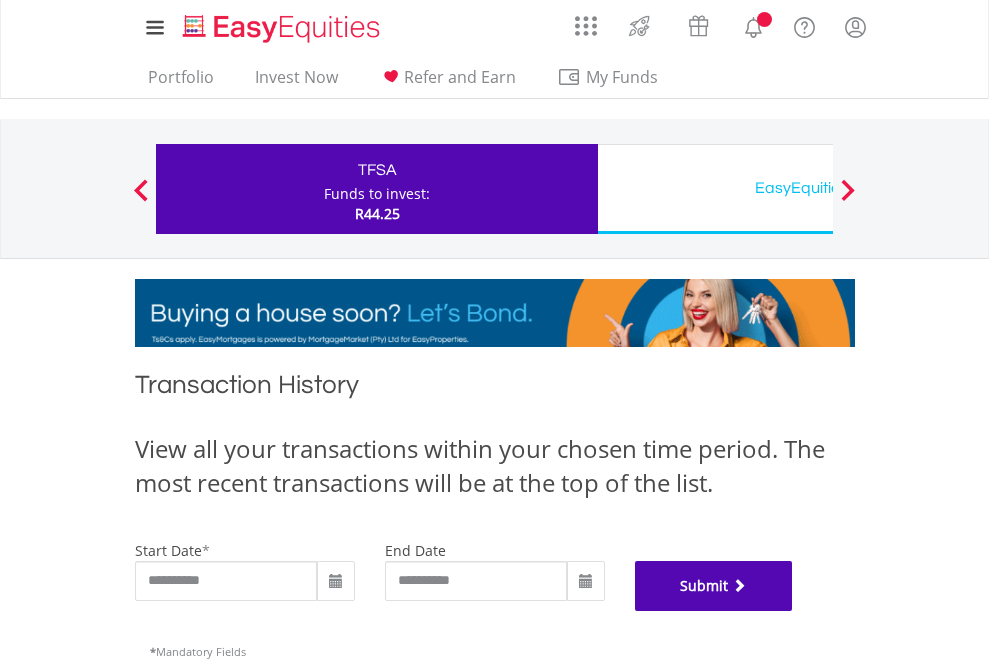 click on "Submit" at bounding box center [714, 586] 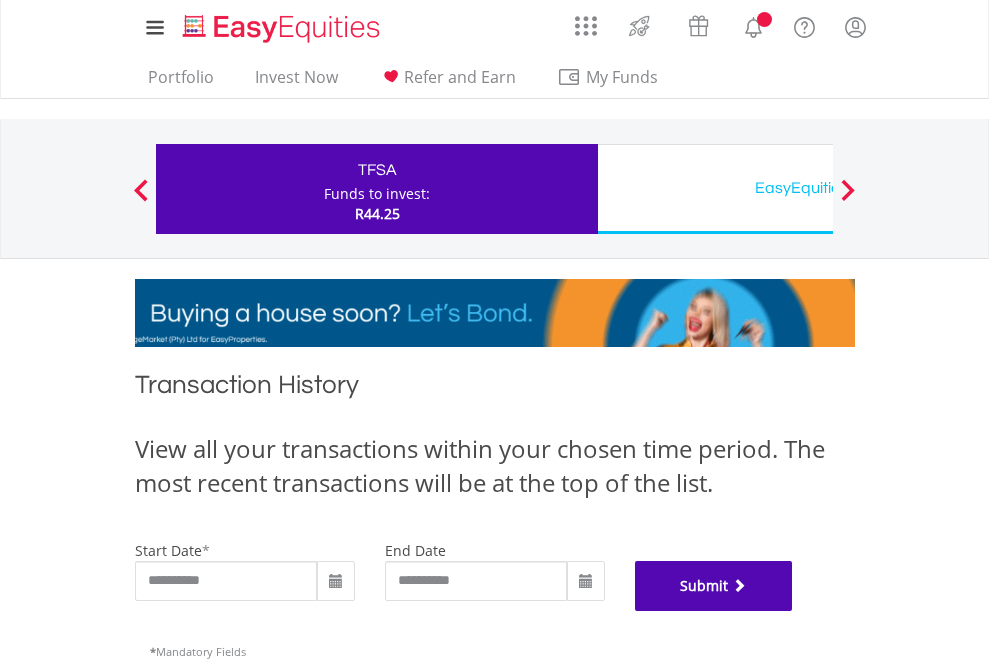scroll, scrollTop: 811, scrollLeft: 0, axis: vertical 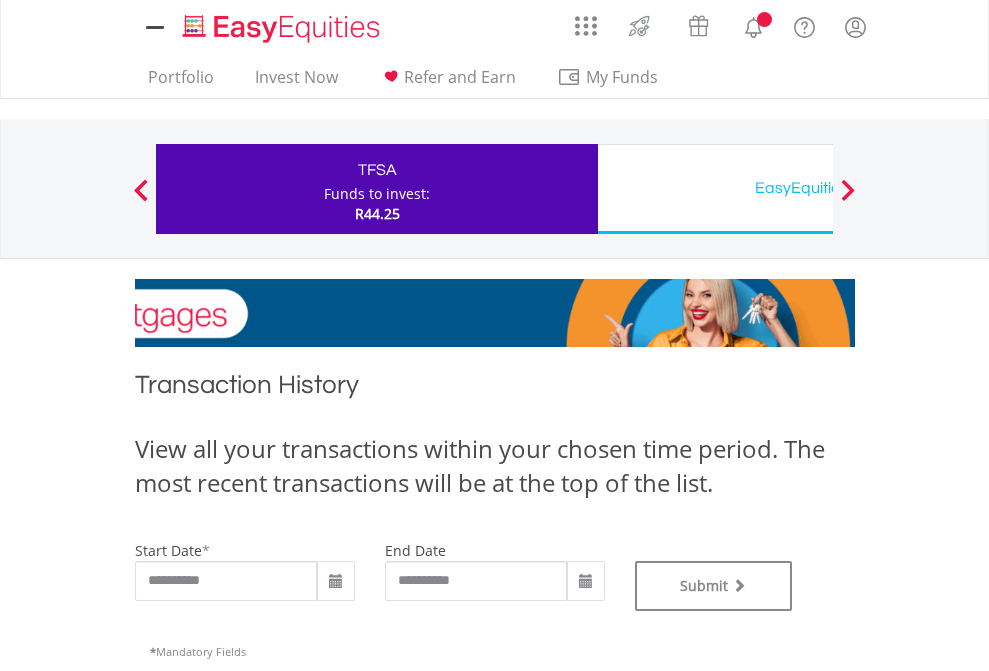 click on "EasyEquities USD" at bounding box center (818, 188) 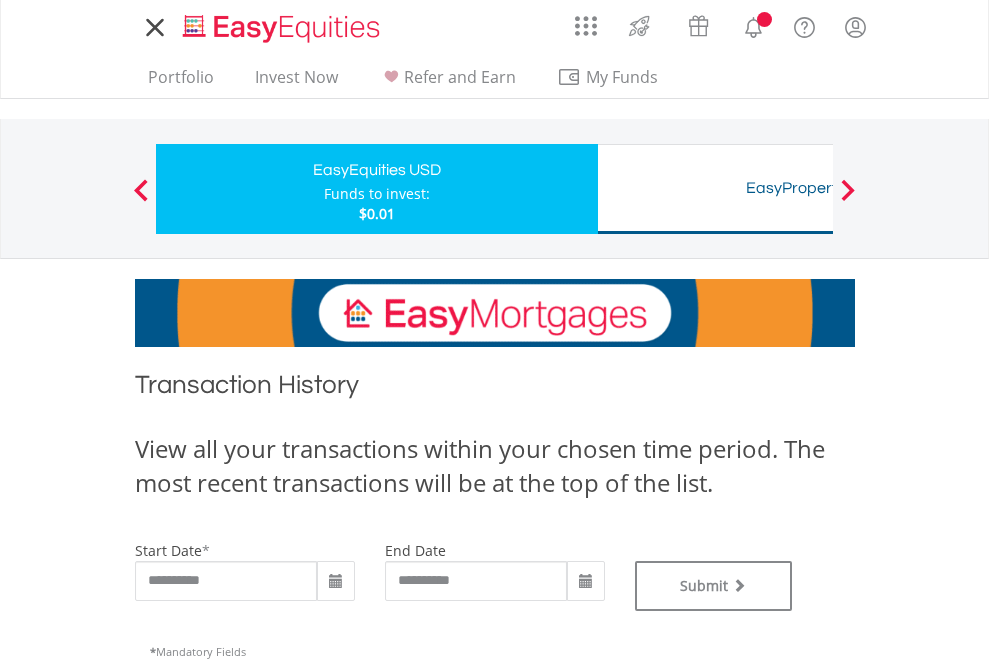 scroll, scrollTop: 0, scrollLeft: 0, axis: both 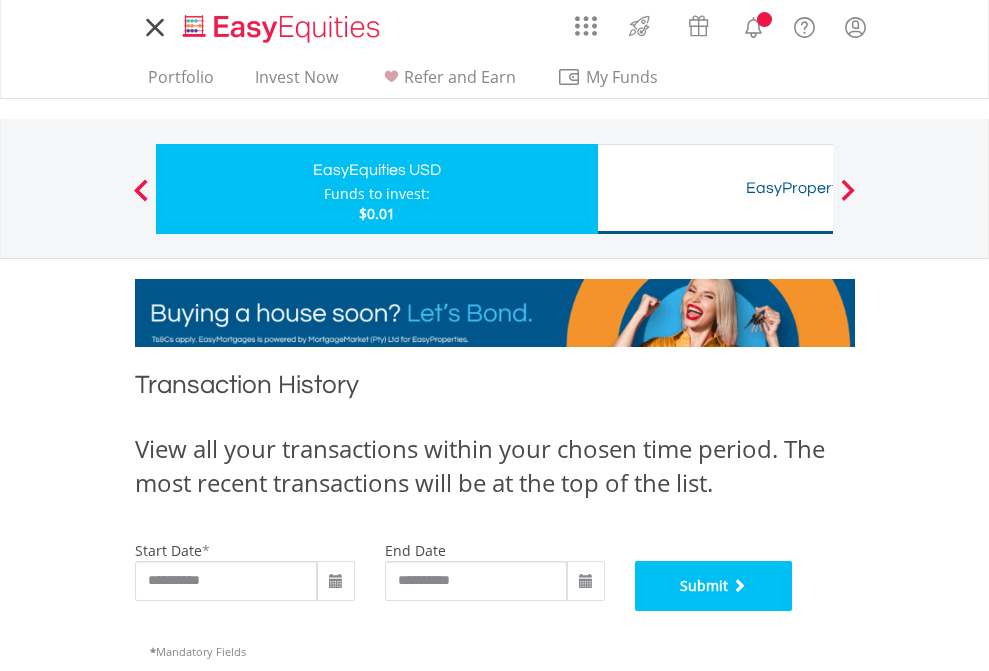 click on "Submit" at bounding box center [714, 586] 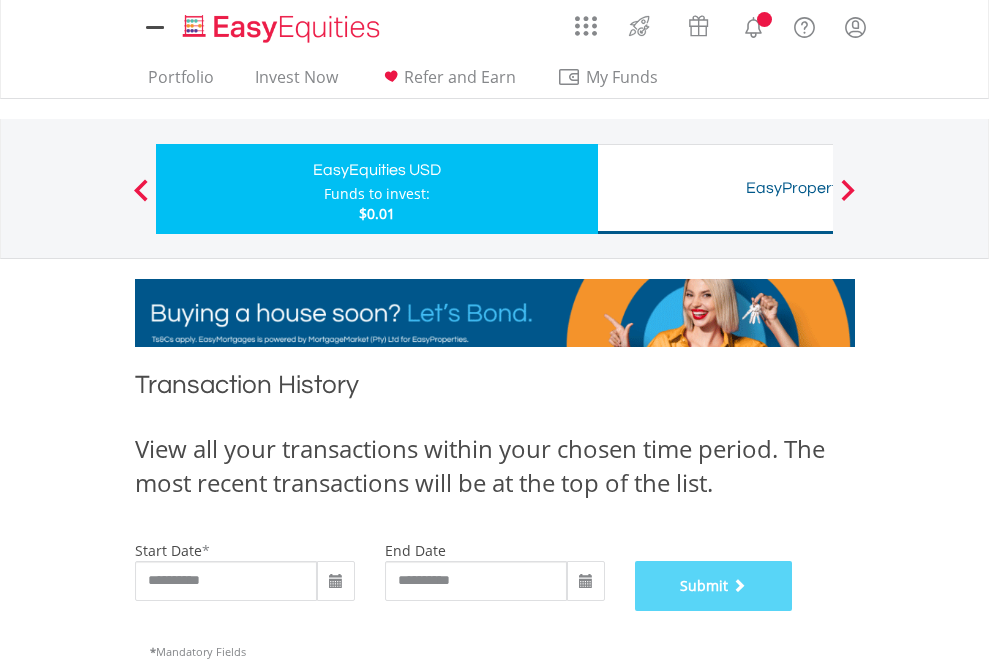 scroll, scrollTop: 811, scrollLeft: 0, axis: vertical 